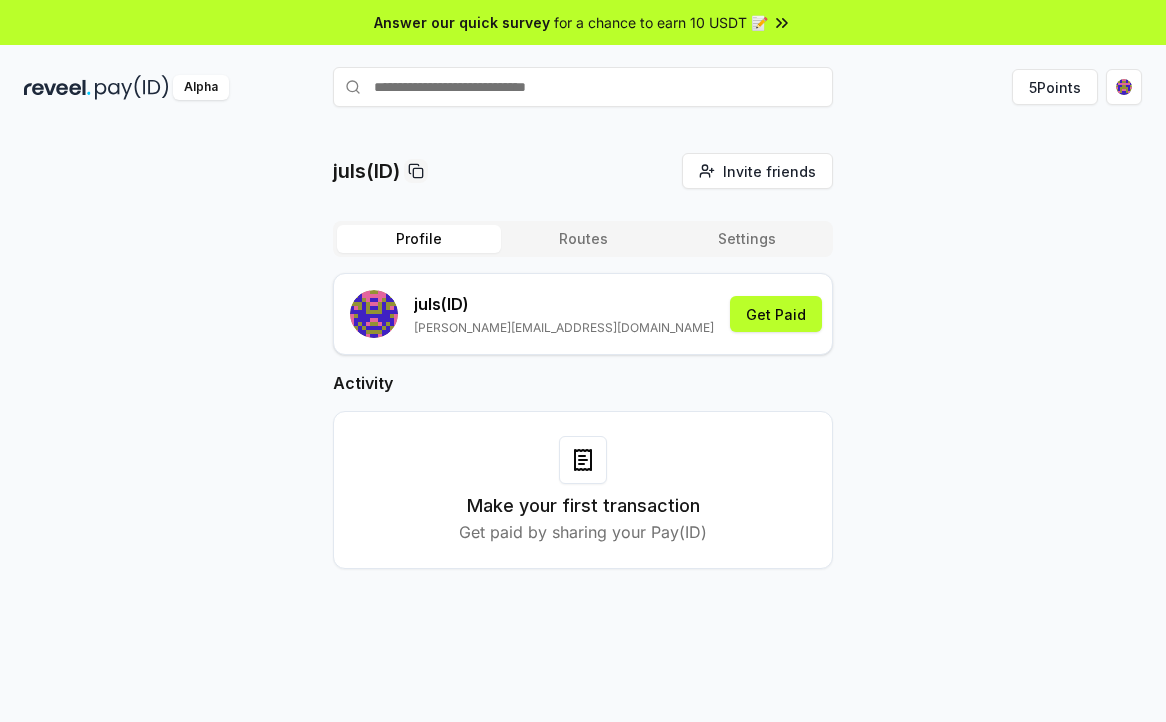 scroll, scrollTop: 0, scrollLeft: 0, axis: both 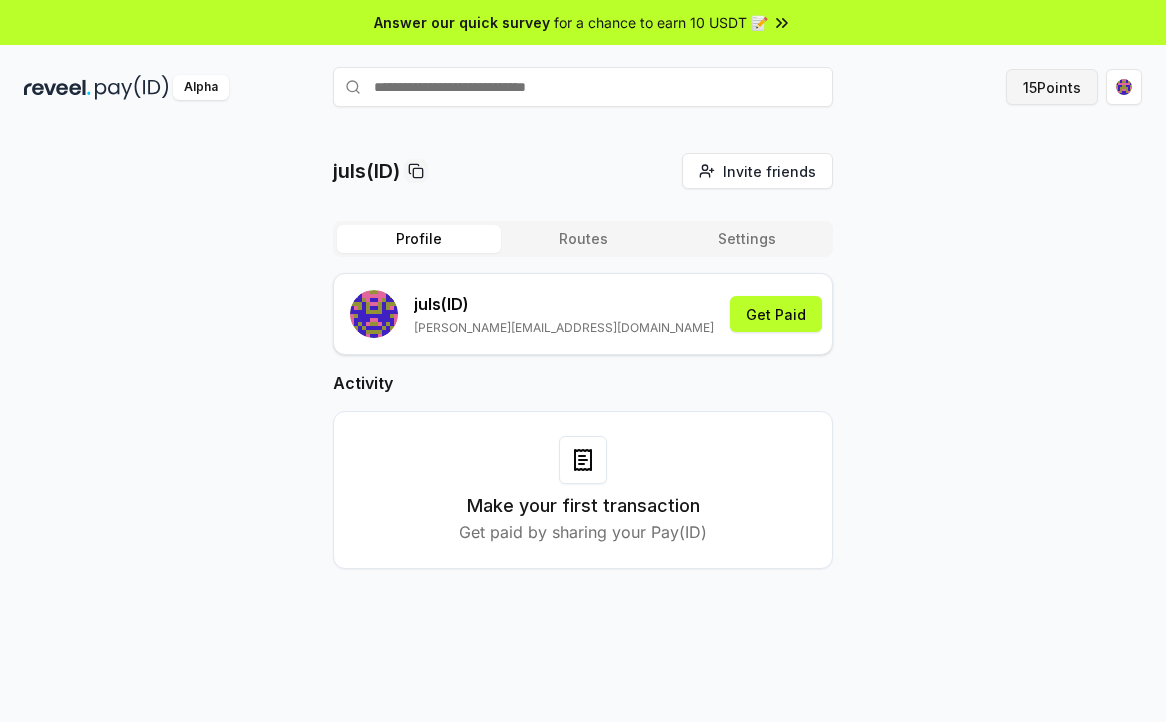 click on "15  Points" at bounding box center [1052, 87] 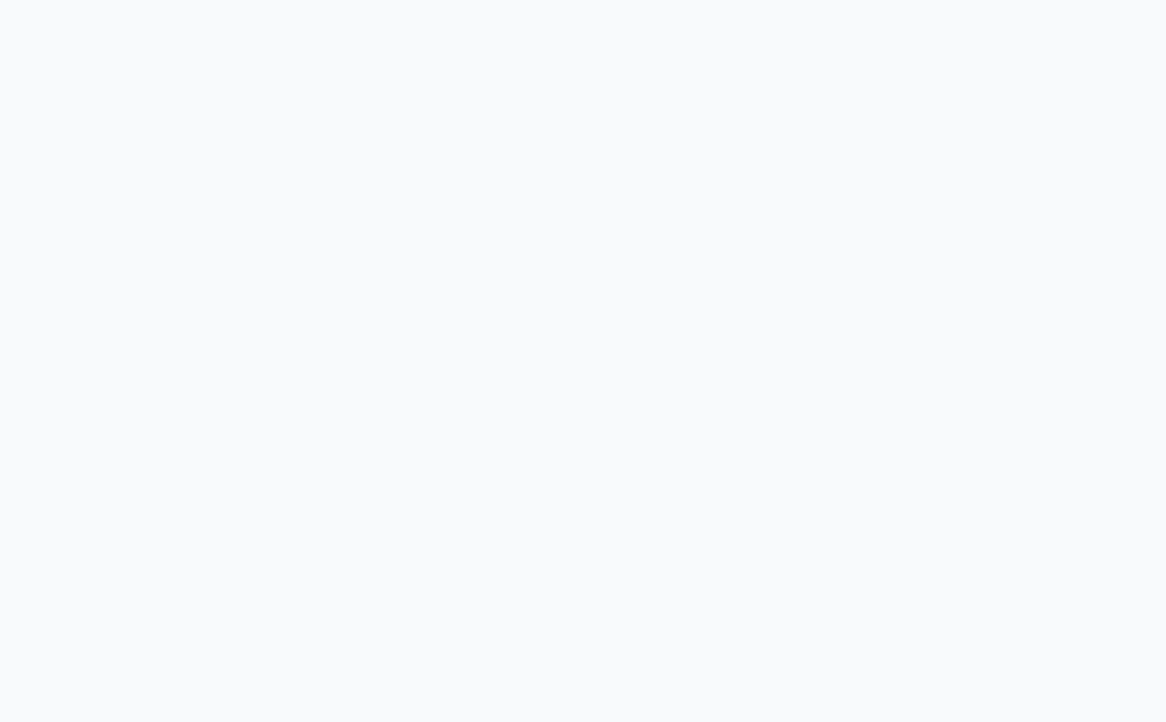 scroll, scrollTop: 0, scrollLeft: 0, axis: both 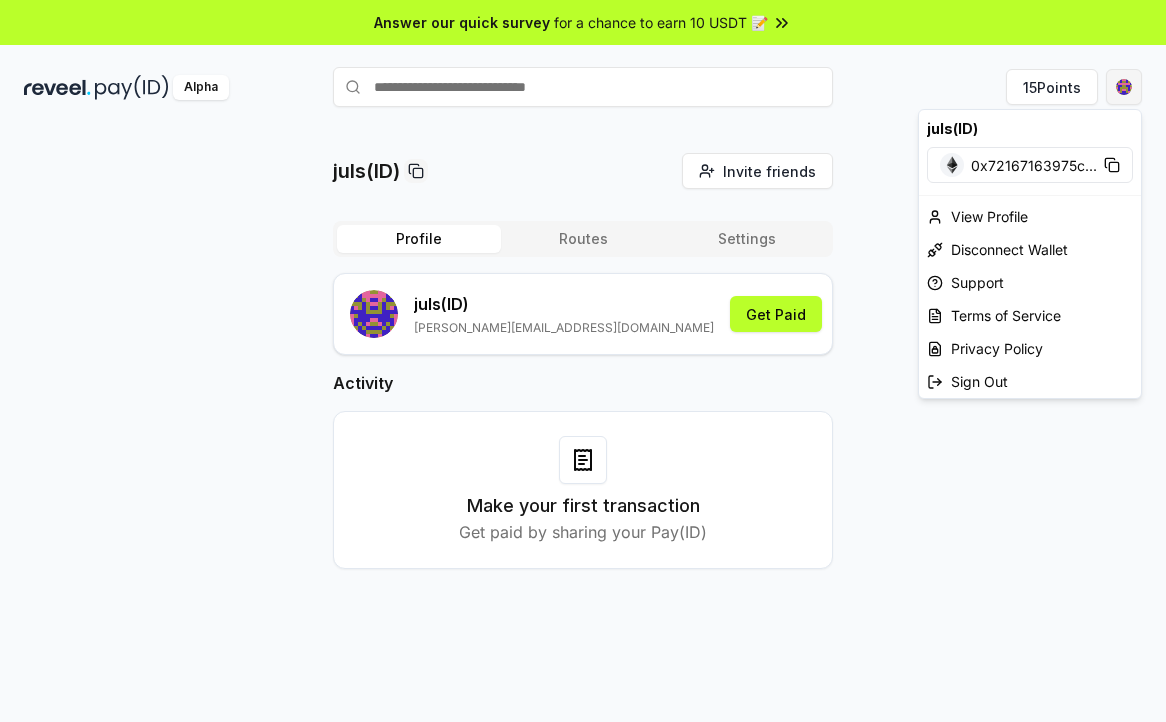 click on "Answer our quick survey for a chance to earn 10 USDT 📝 Alpha   15  Points juls(ID) Invite friends Invite Profile Routes Settings juls (ID) juliana.kuzakova@gmail.com Get Paid Activity Make your first transaction Get paid by sharing your Pay(ID) juls(ID)   0x72167163975c ...     View Profile   Disconnect Wallet   Support   Terms of Service   Privacy Policy   Sign Out" at bounding box center [583, 361] 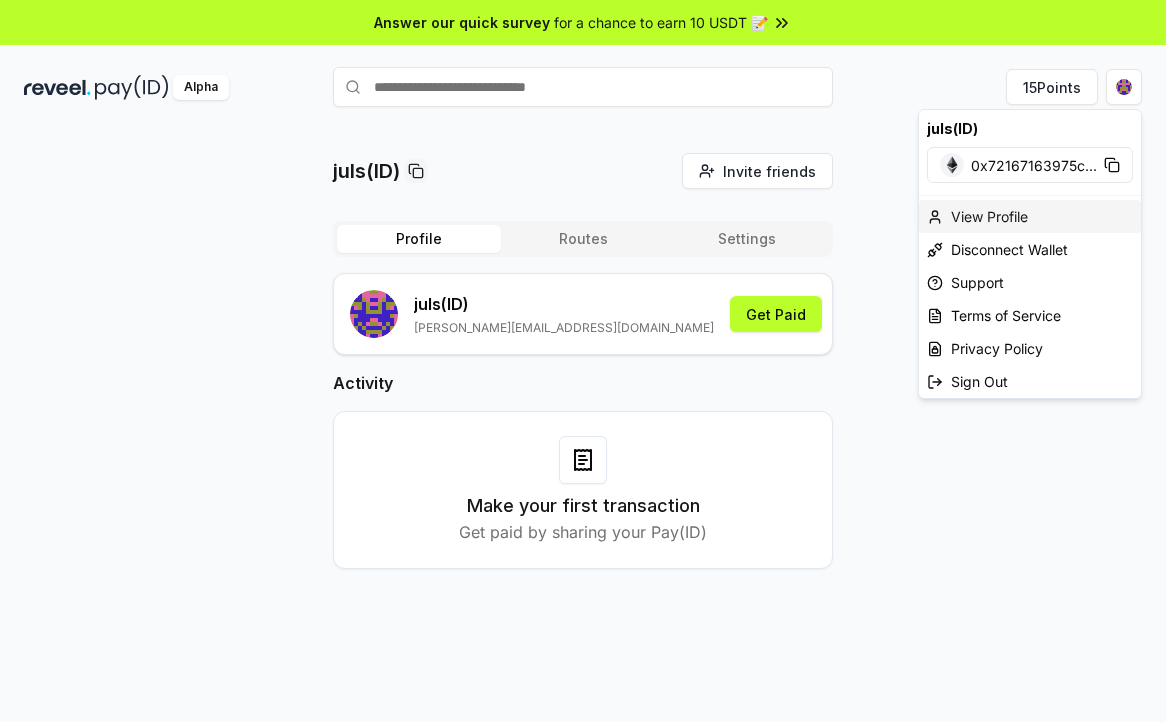 click on "View Profile" at bounding box center [1030, 216] 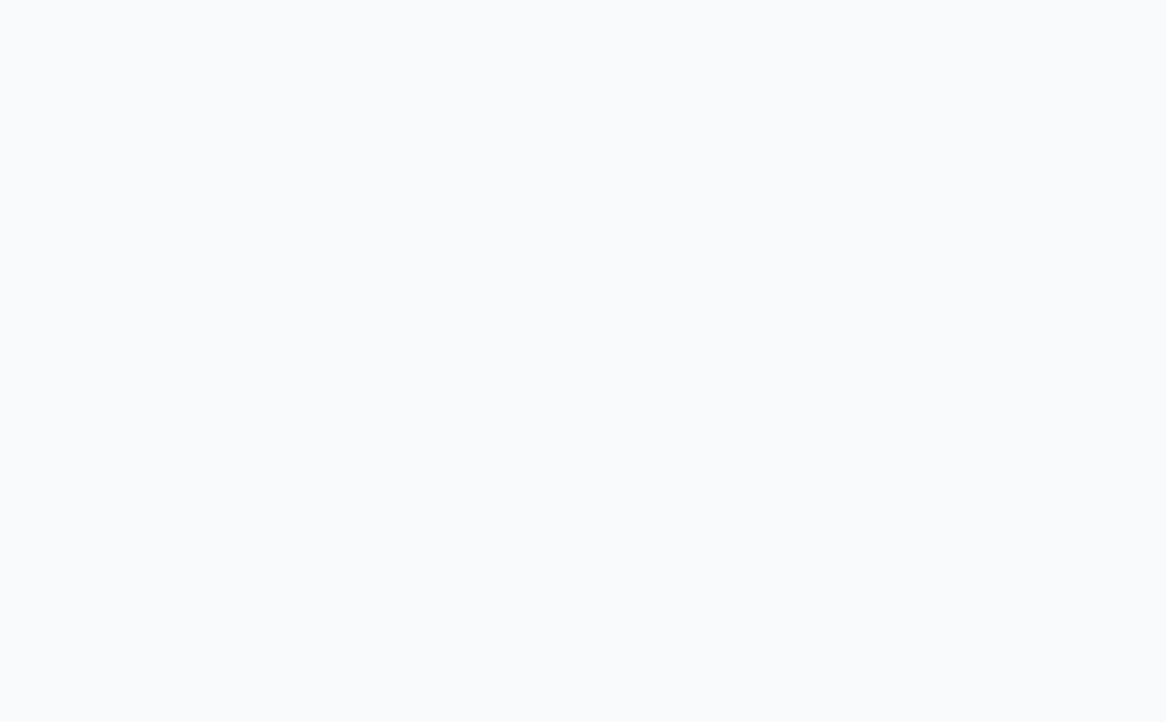 scroll, scrollTop: 0, scrollLeft: 0, axis: both 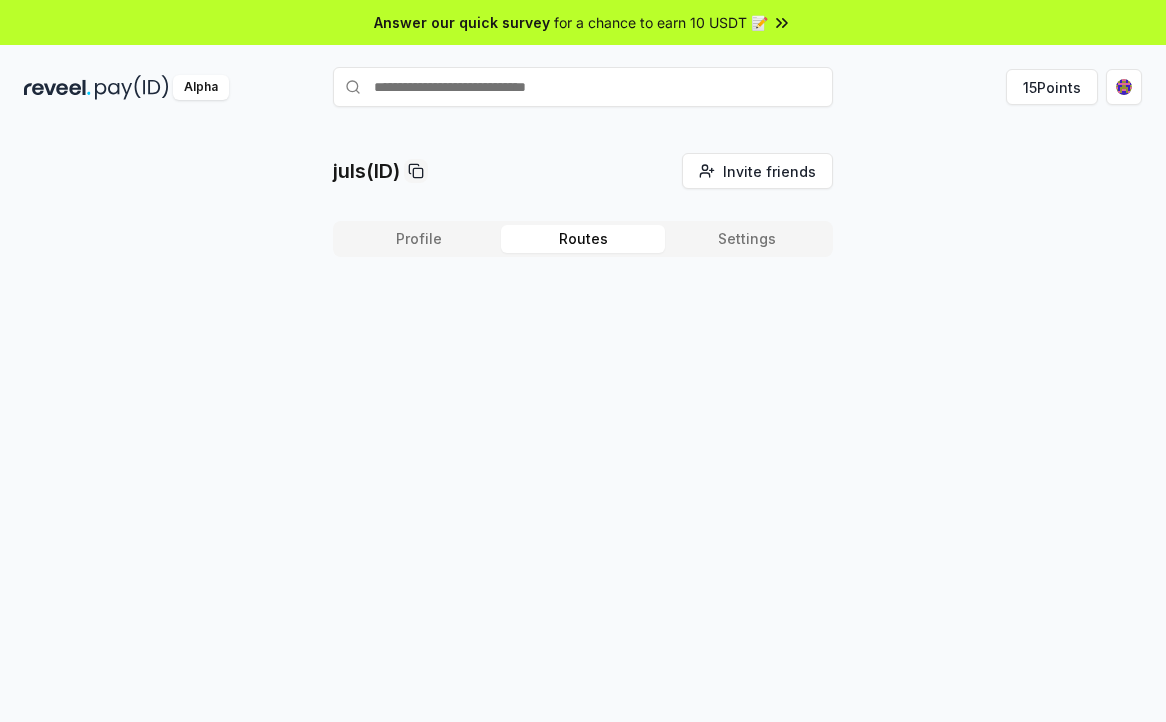 click on "Routes" at bounding box center (583, 239) 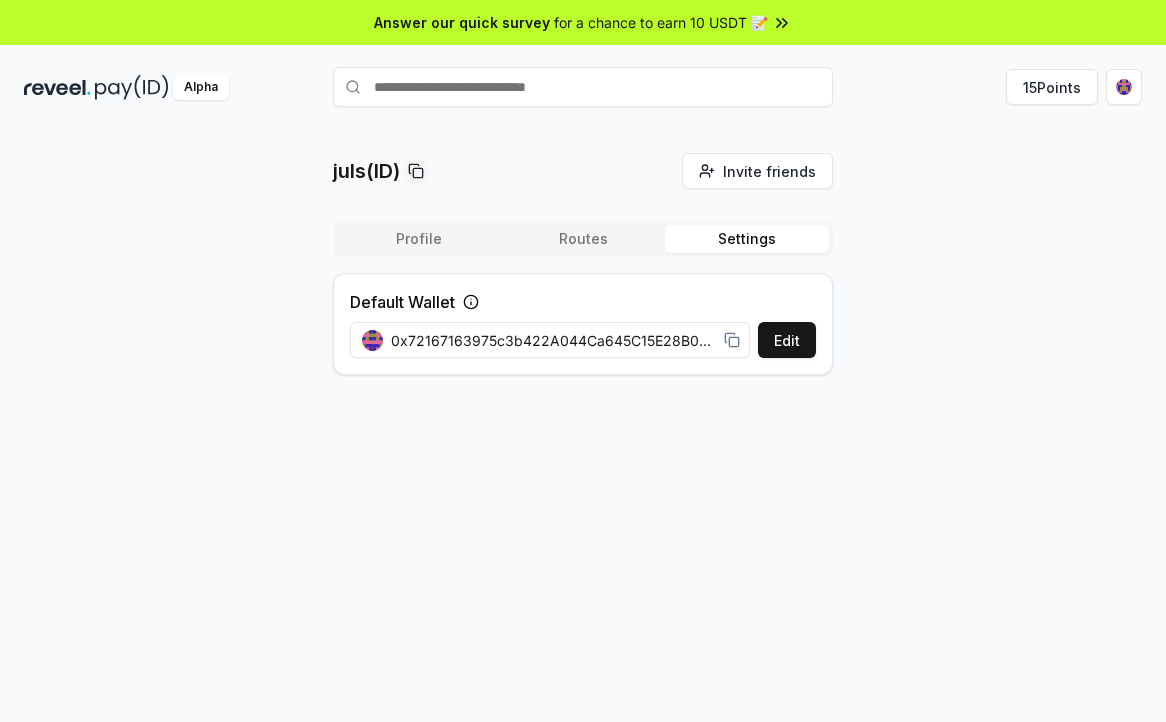 click on "Settings" at bounding box center (747, 239) 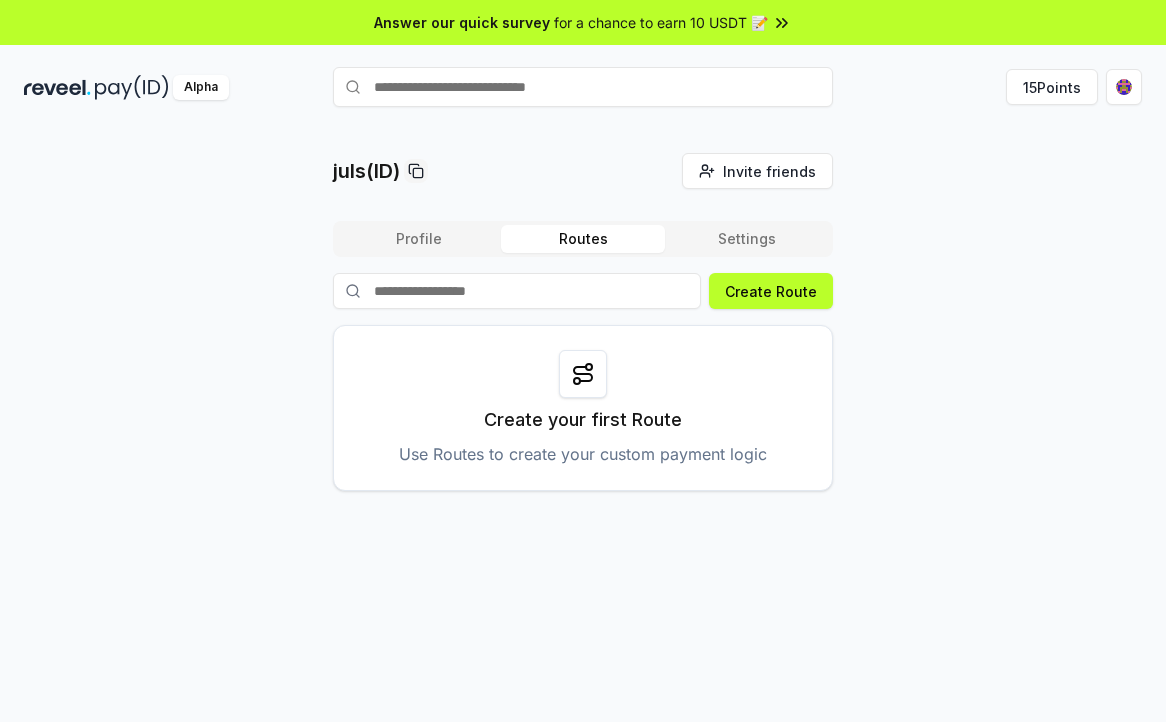 click on "Routes" at bounding box center (583, 239) 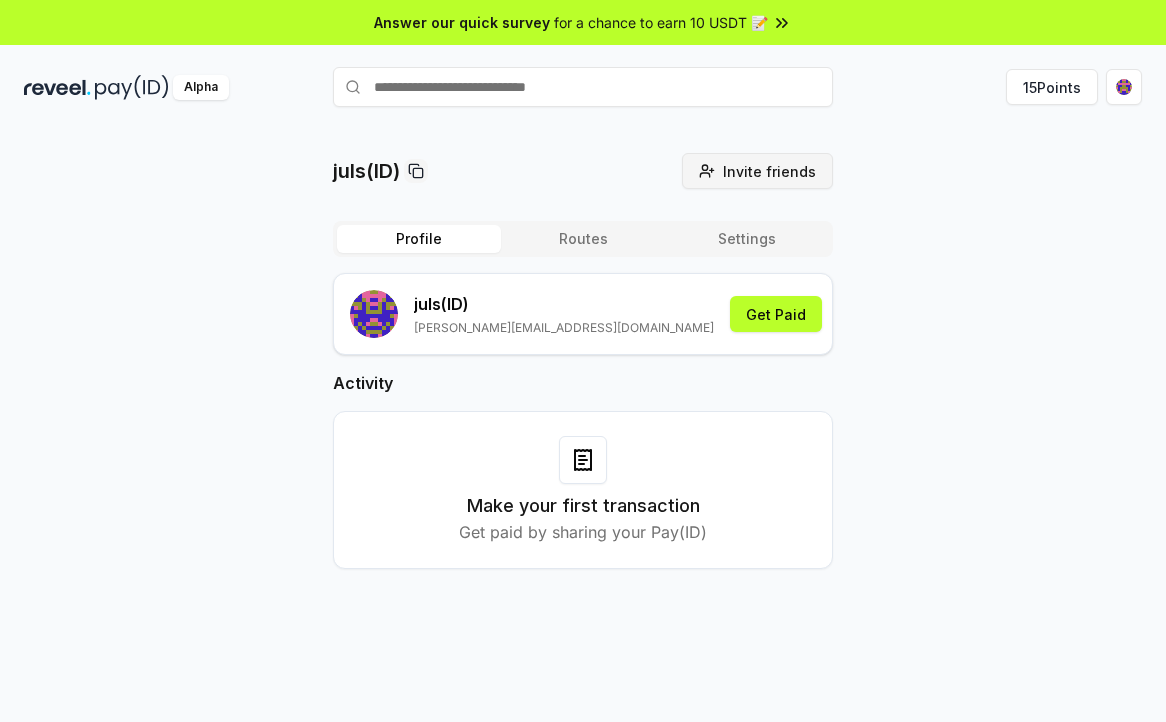 click on "Invite friends" at bounding box center [769, 171] 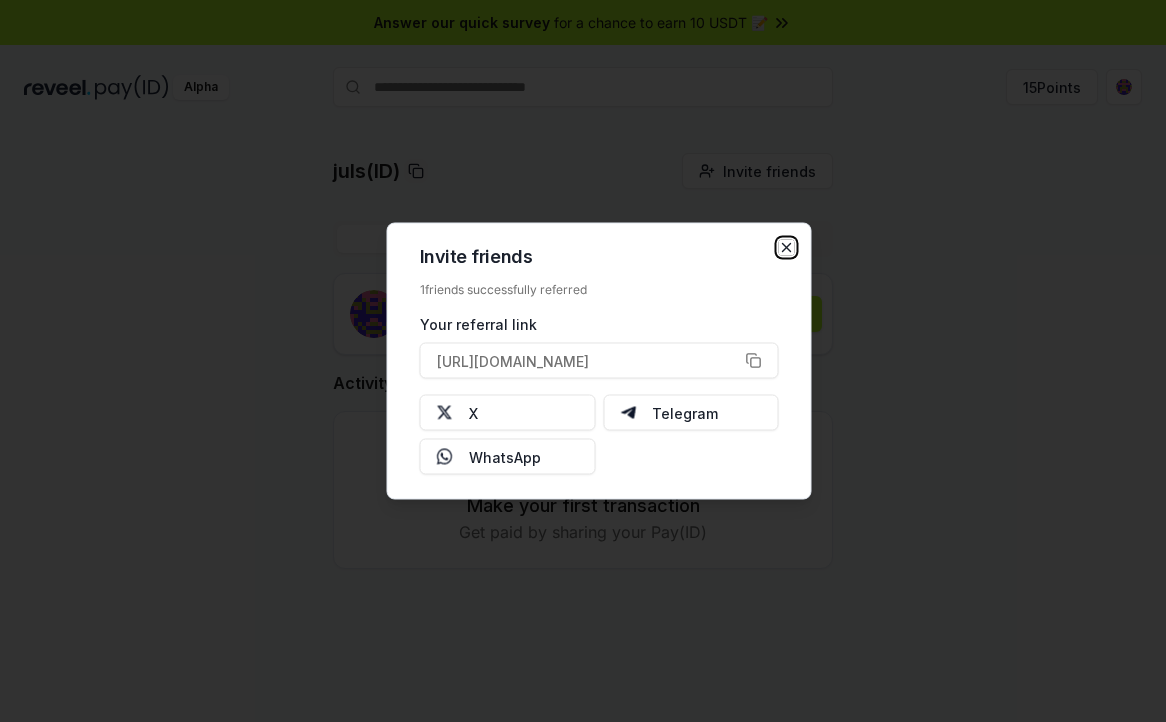 click 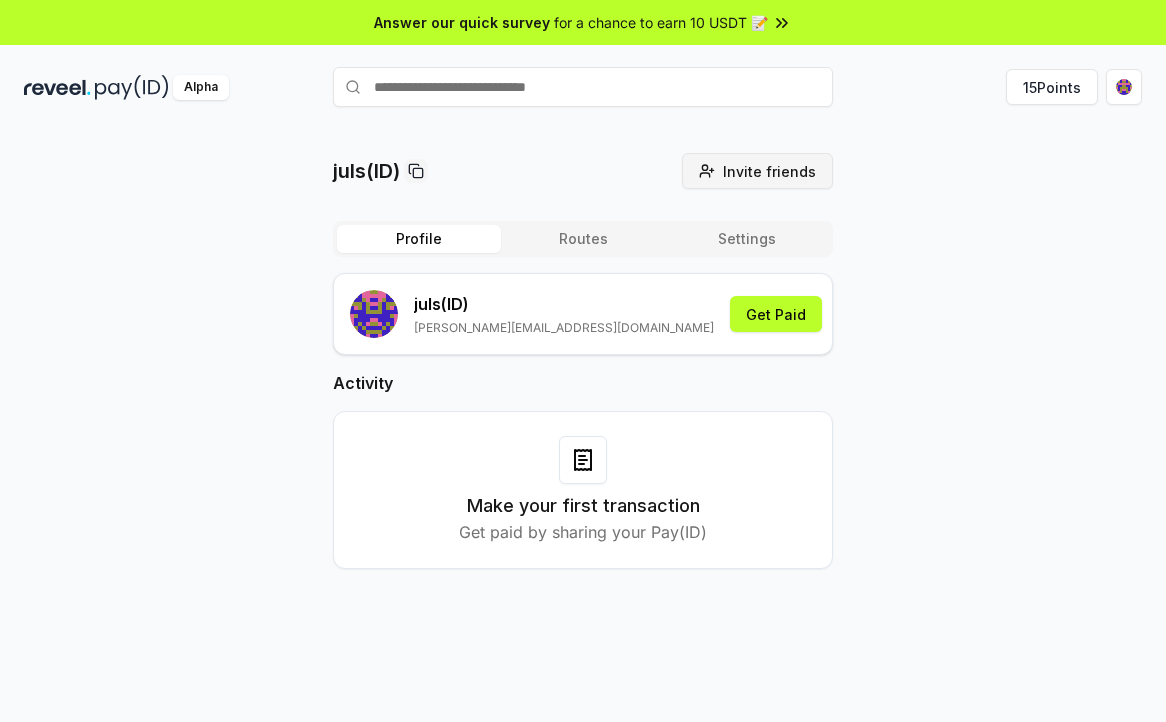 click on "Invite friends" at bounding box center [769, 171] 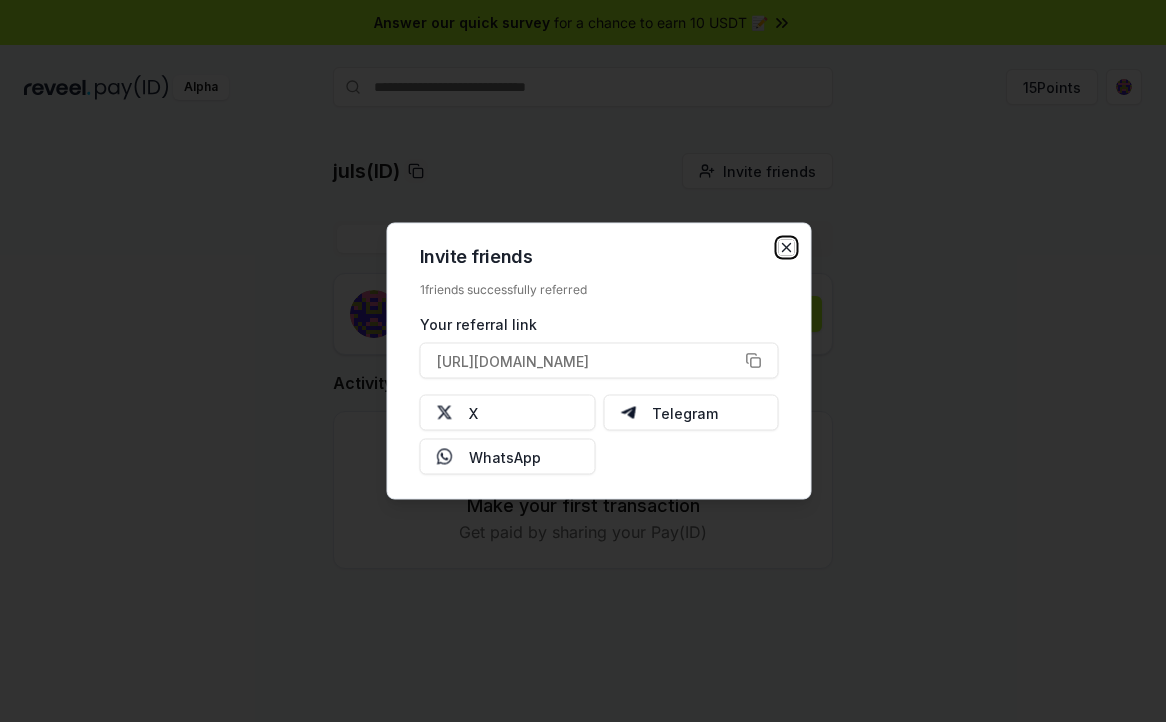 click 